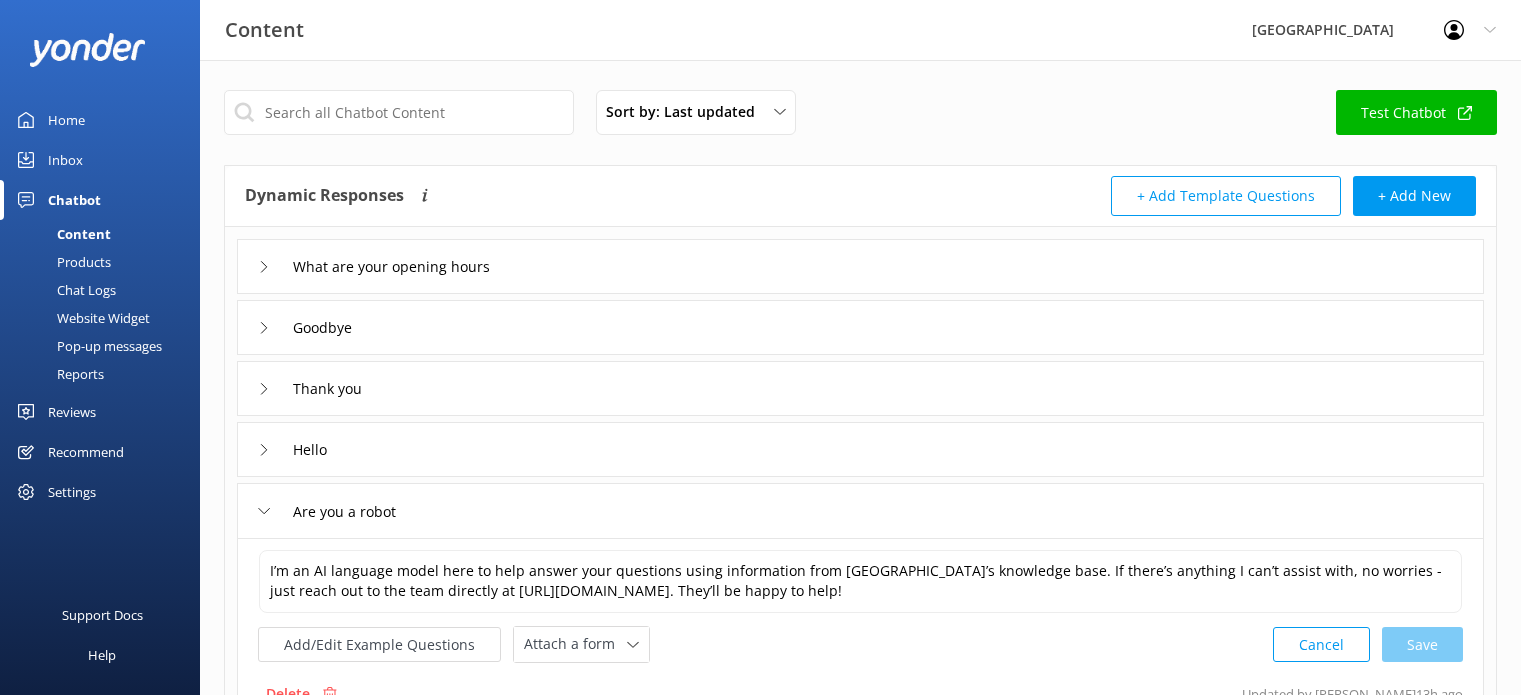 scroll, scrollTop: 92, scrollLeft: 0, axis: vertical 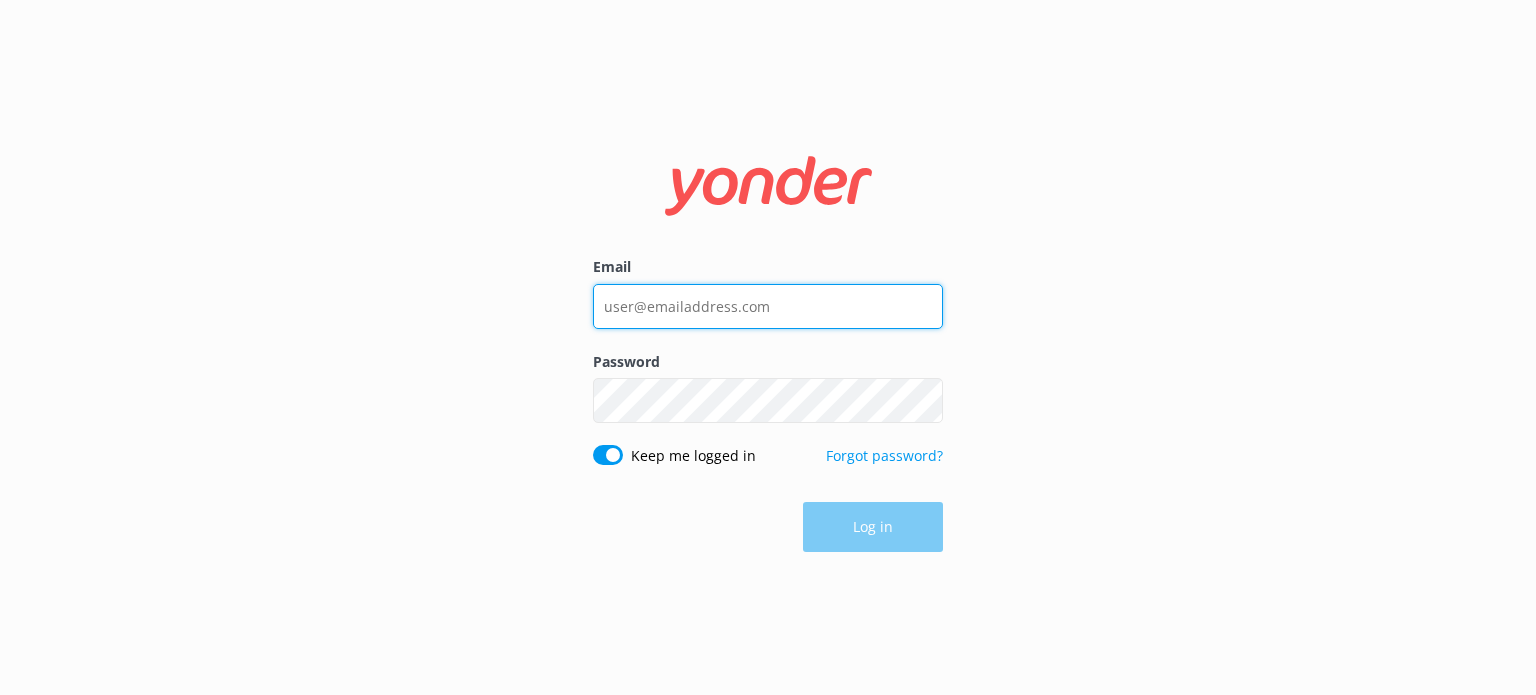click on "Email" at bounding box center [768, 306] 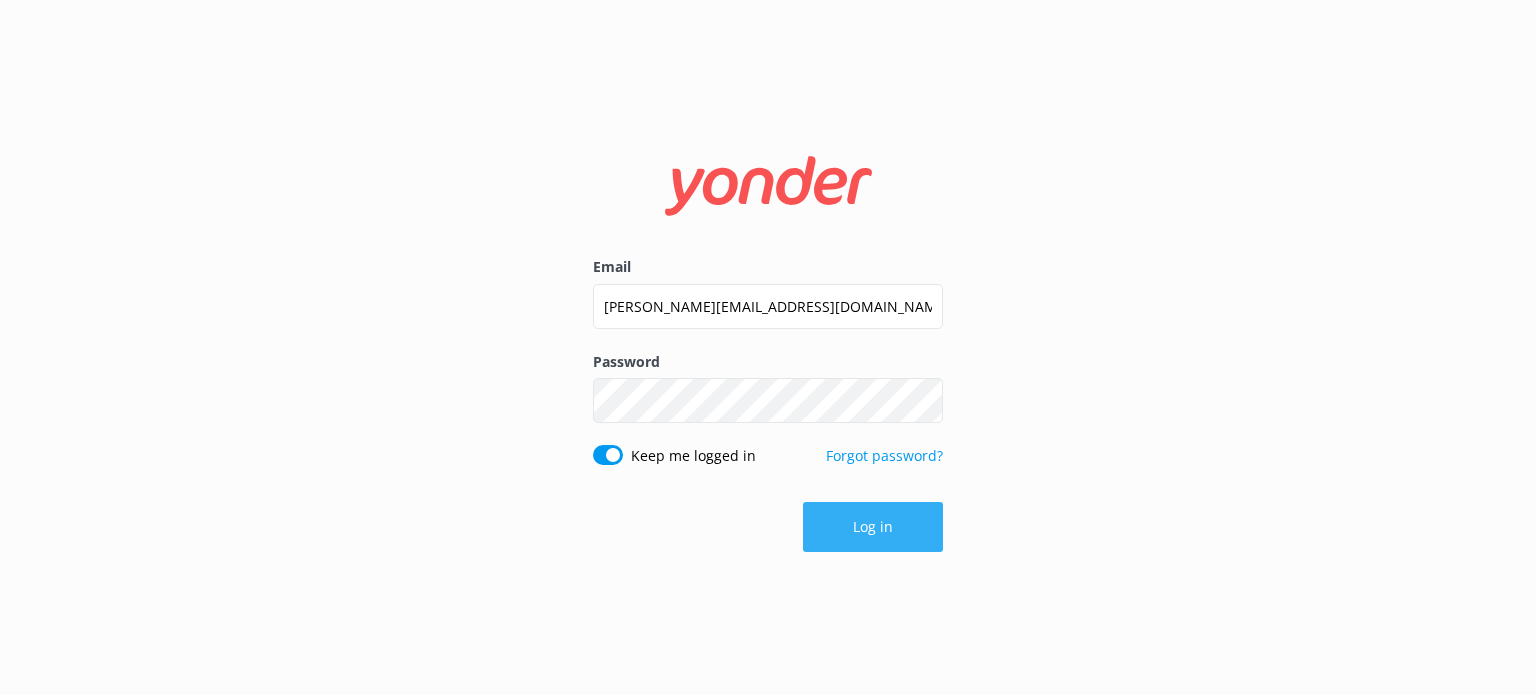 click on "Log in" at bounding box center (873, 527) 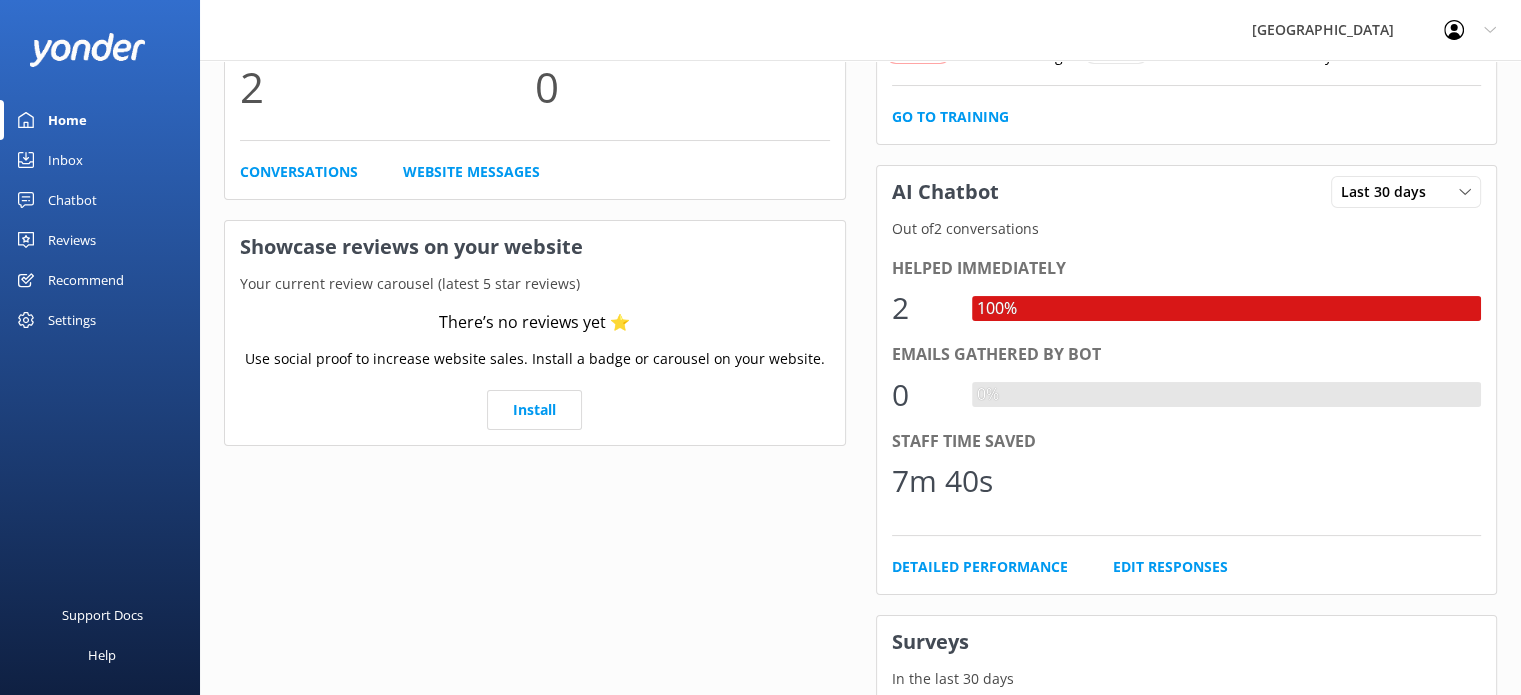 scroll, scrollTop: 0, scrollLeft: 0, axis: both 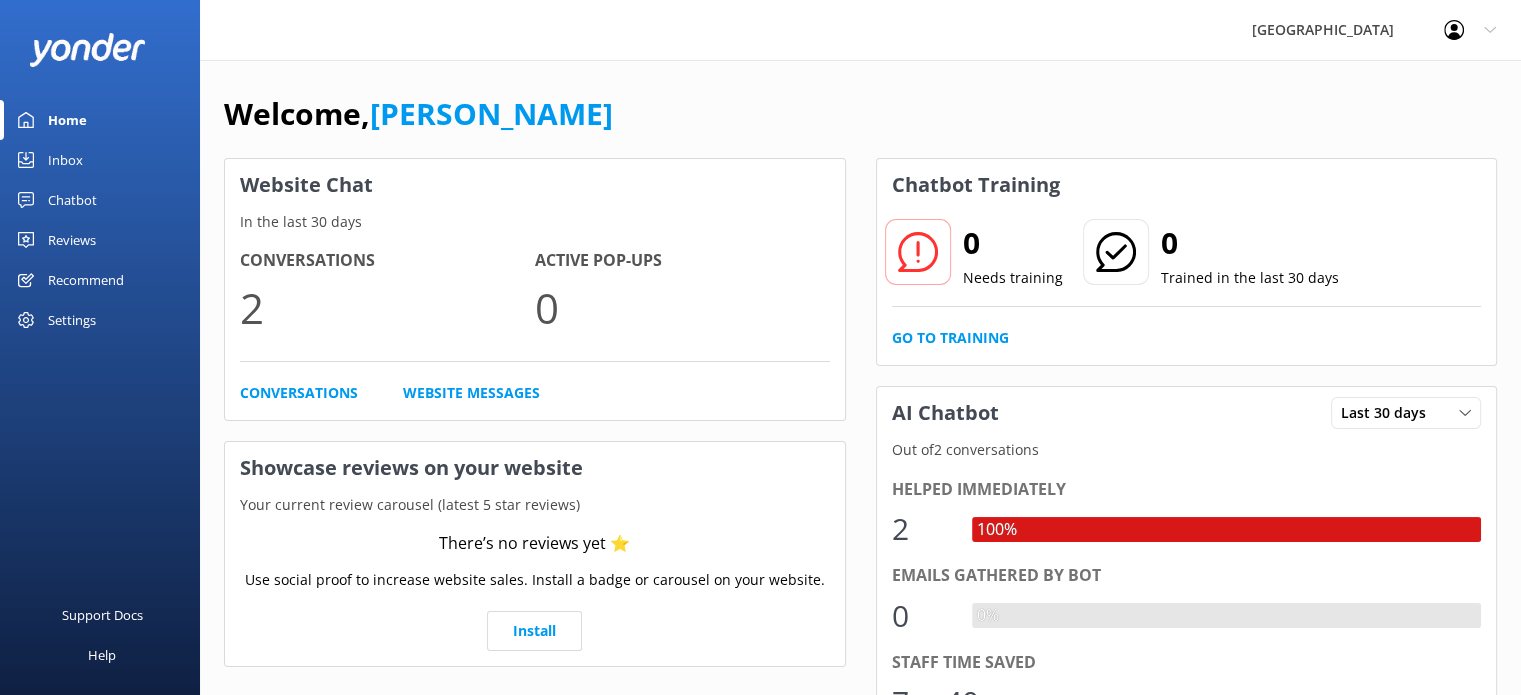 click on "Chatbot" at bounding box center (100, 200) 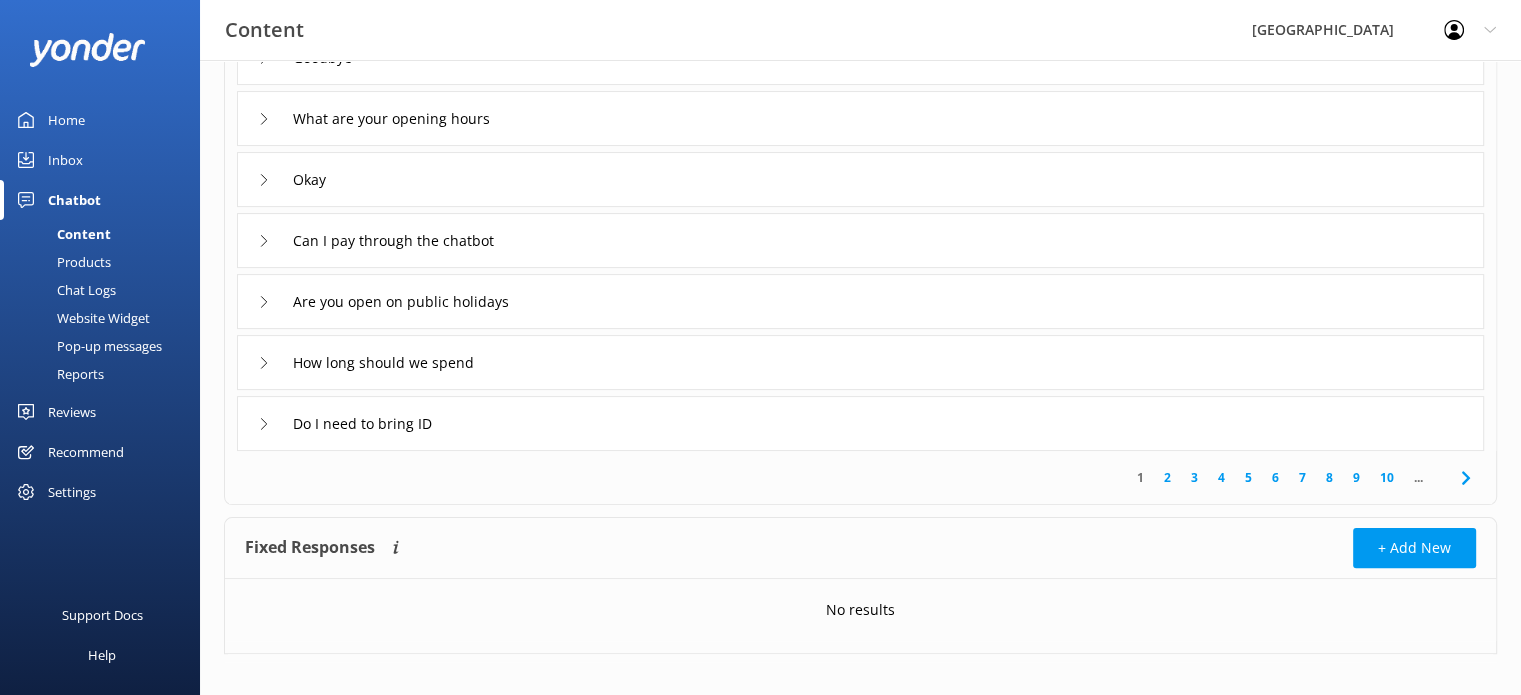 scroll, scrollTop: 410, scrollLeft: 0, axis: vertical 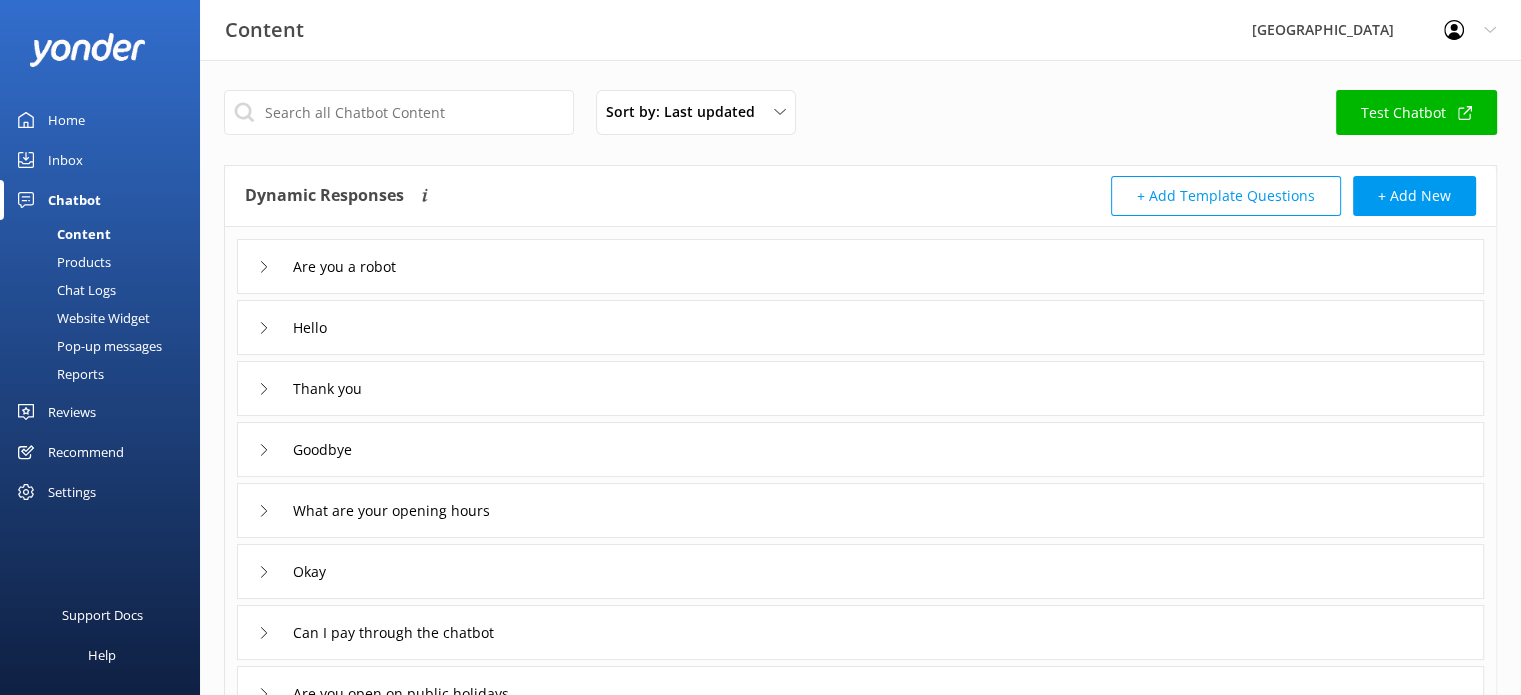 click on "Test Chatbot" at bounding box center [1416, 112] 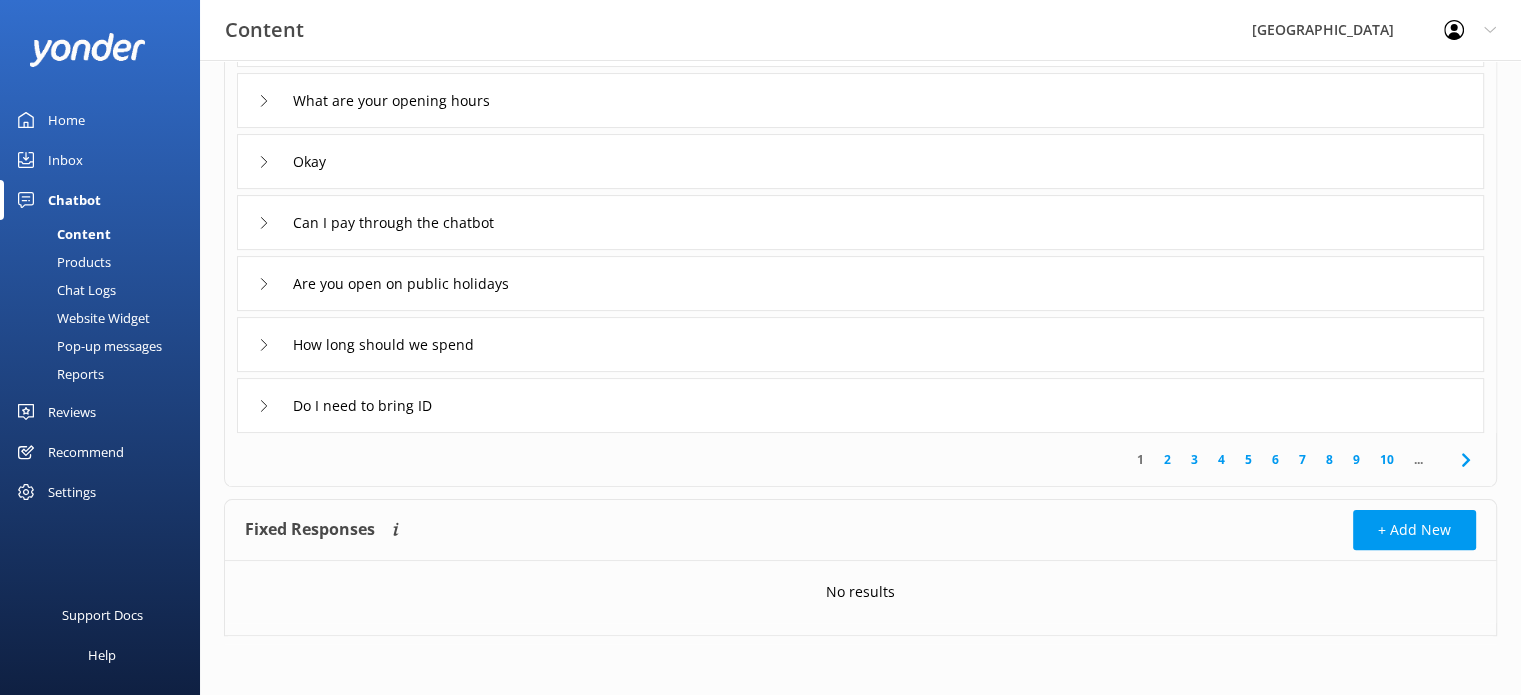 scroll, scrollTop: 404, scrollLeft: 0, axis: vertical 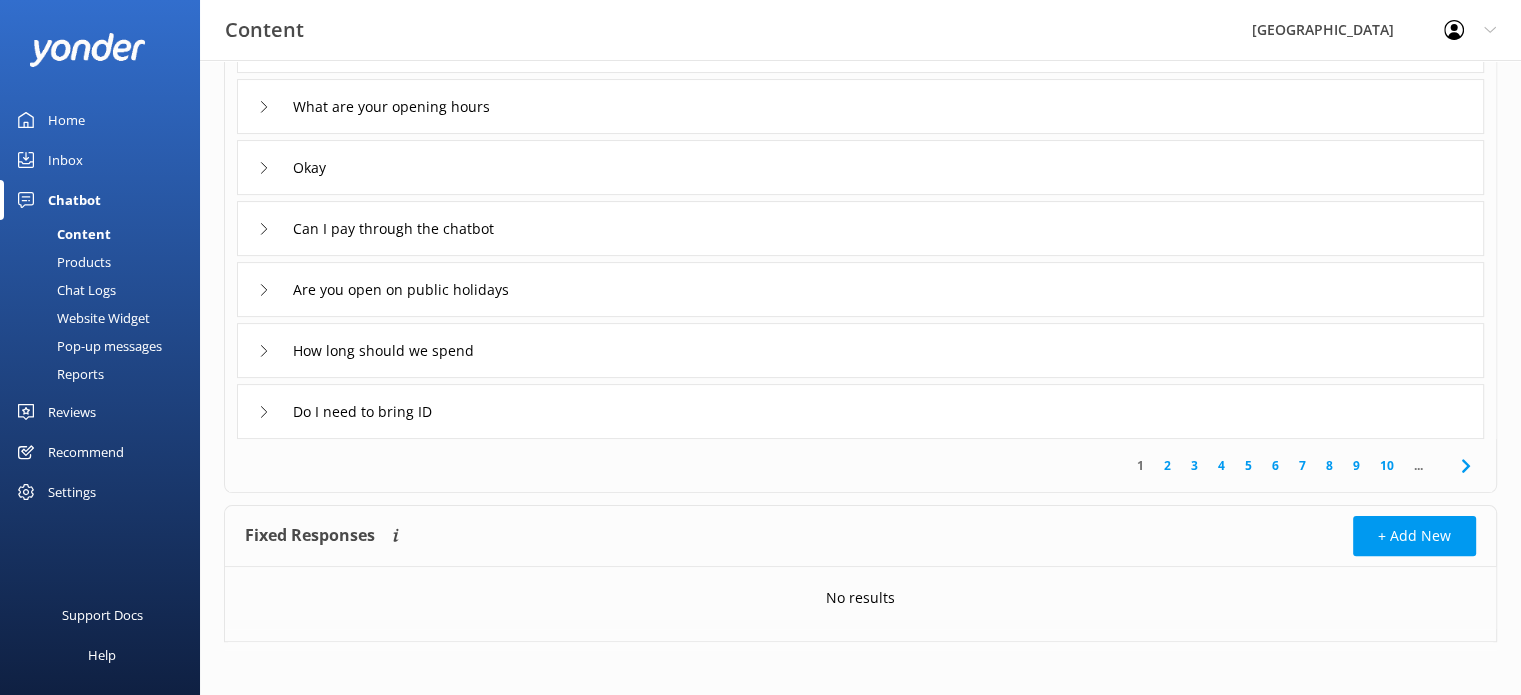 click 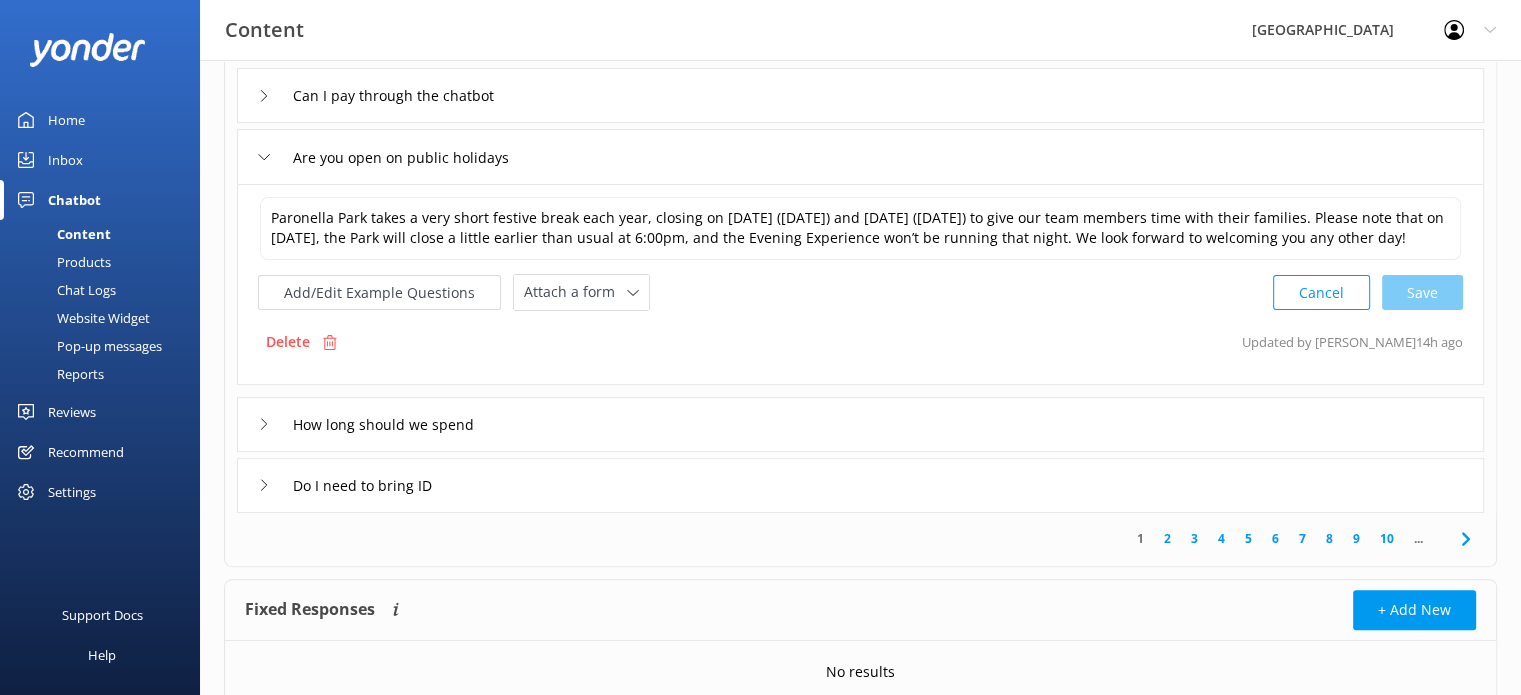 scroll, scrollTop: 634, scrollLeft: 0, axis: vertical 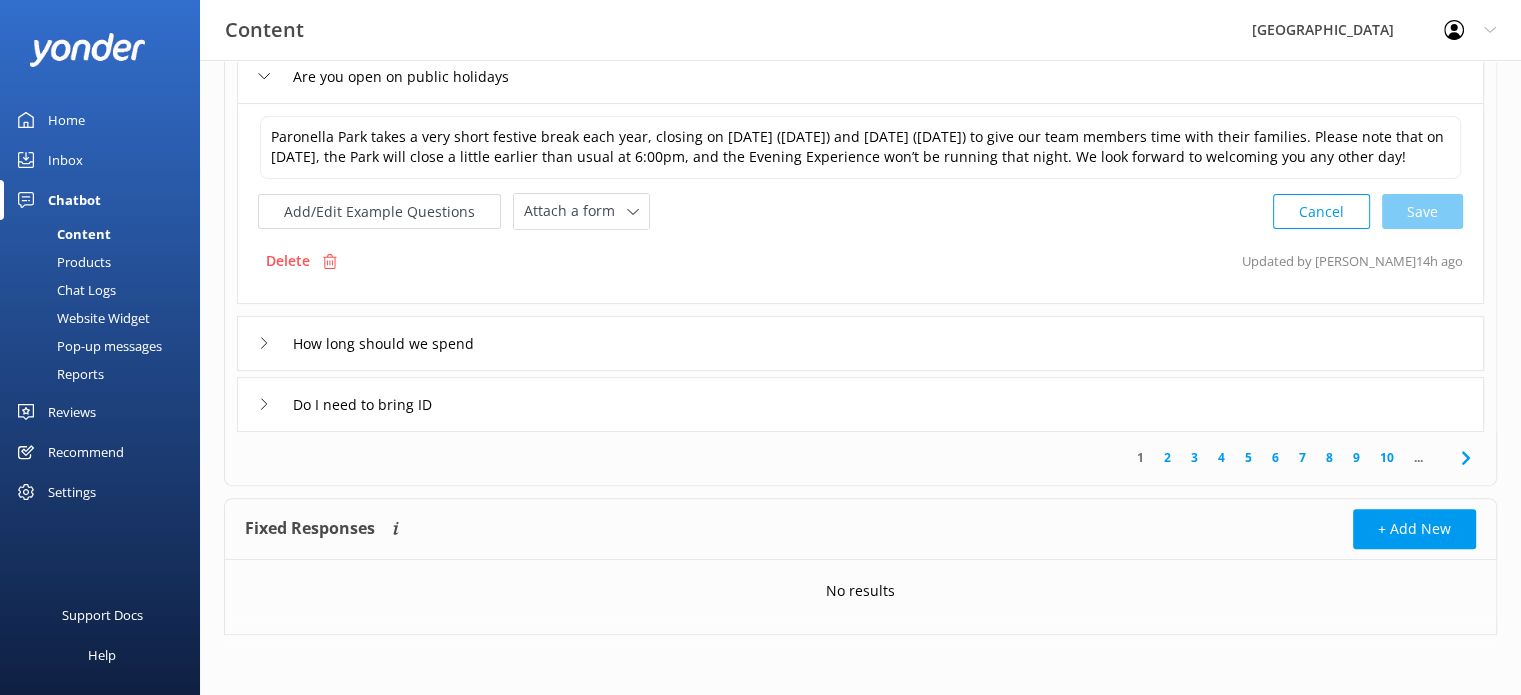 click on "1" at bounding box center [1140, 457] 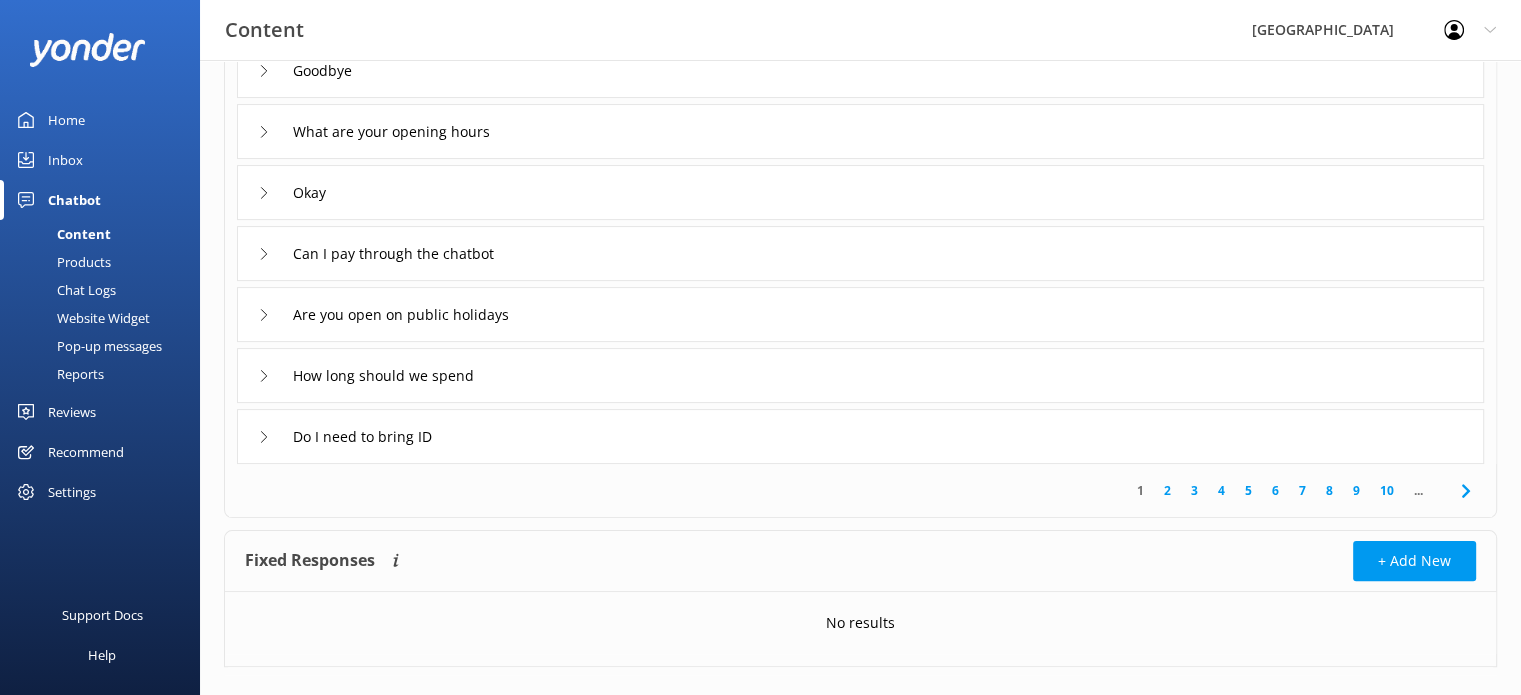 scroll, scrollTop: 410, scrollLeft: 0, axis: vertical 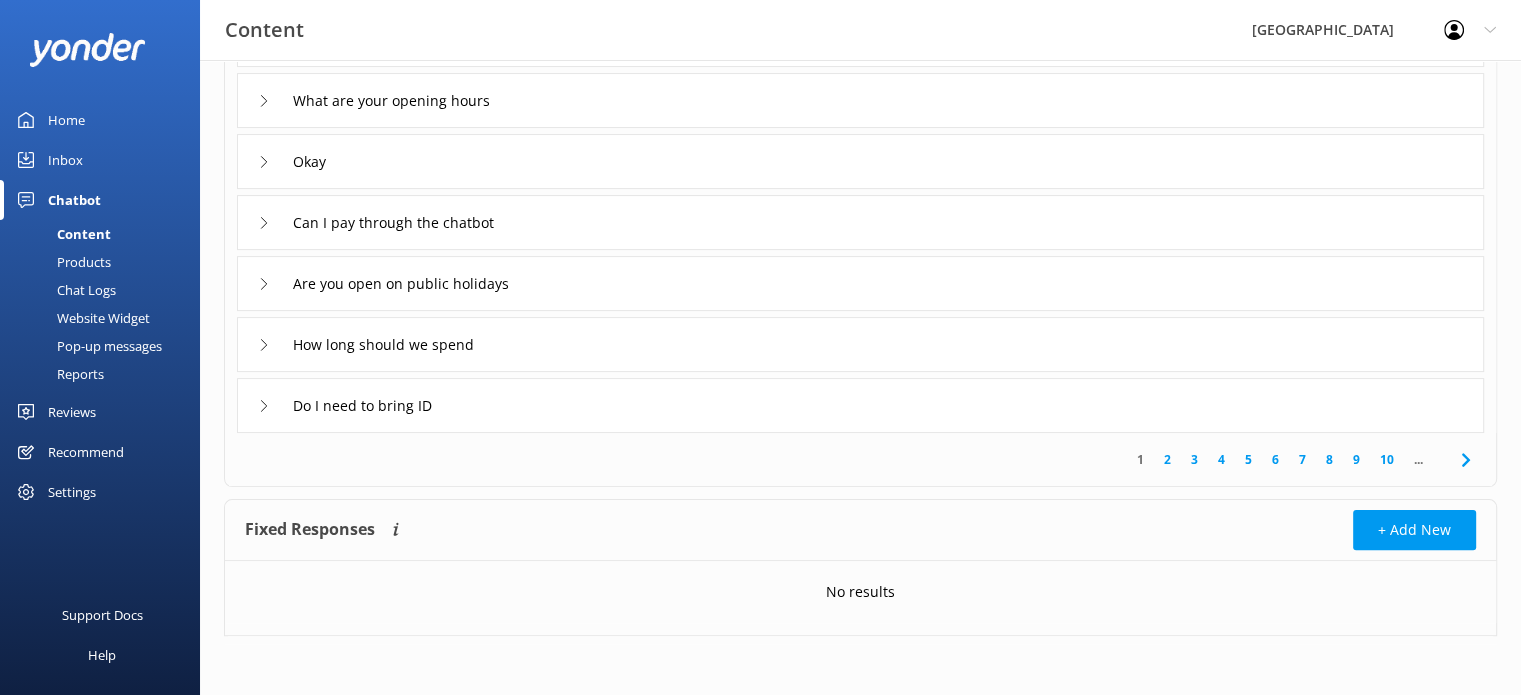 click on "2" at bounding box center (1167, 459) 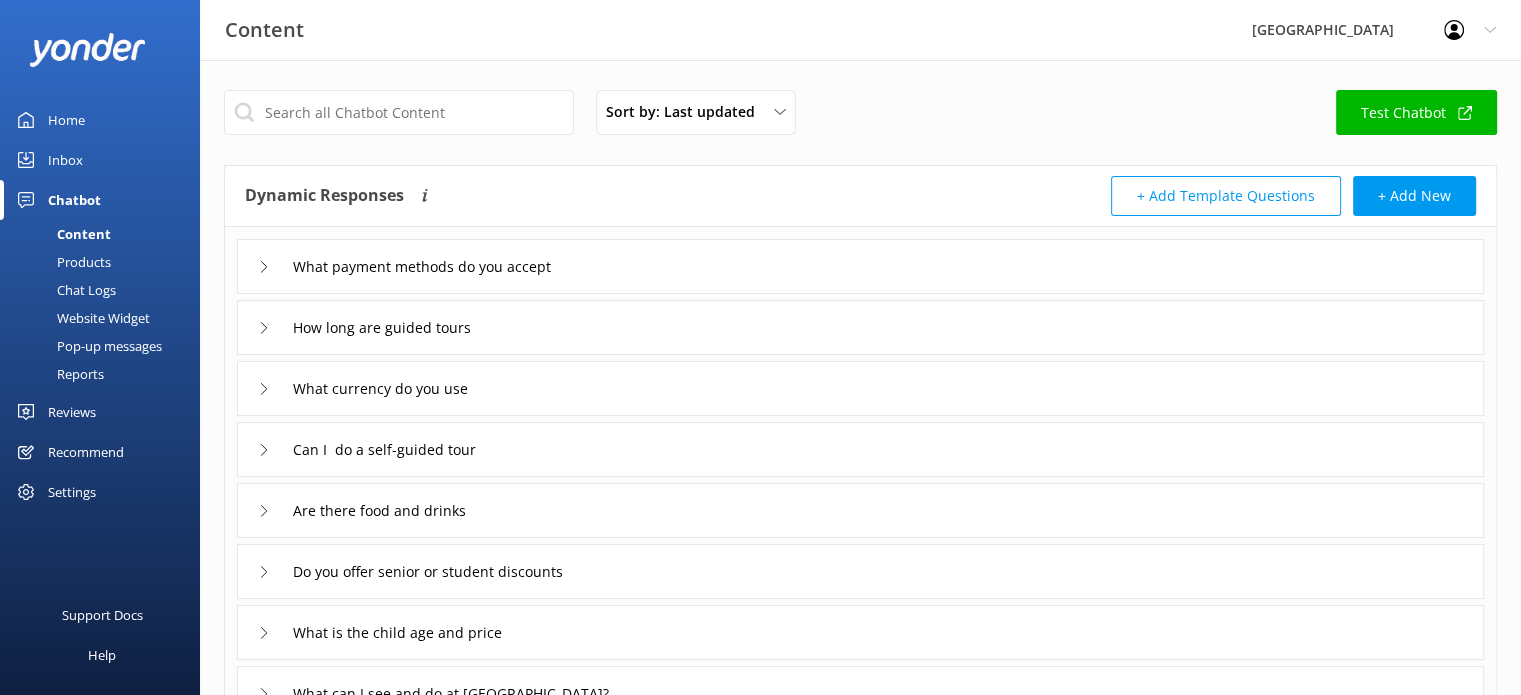 scroll, scrollTop: 410, scrollLeft: 0, axis: vertical 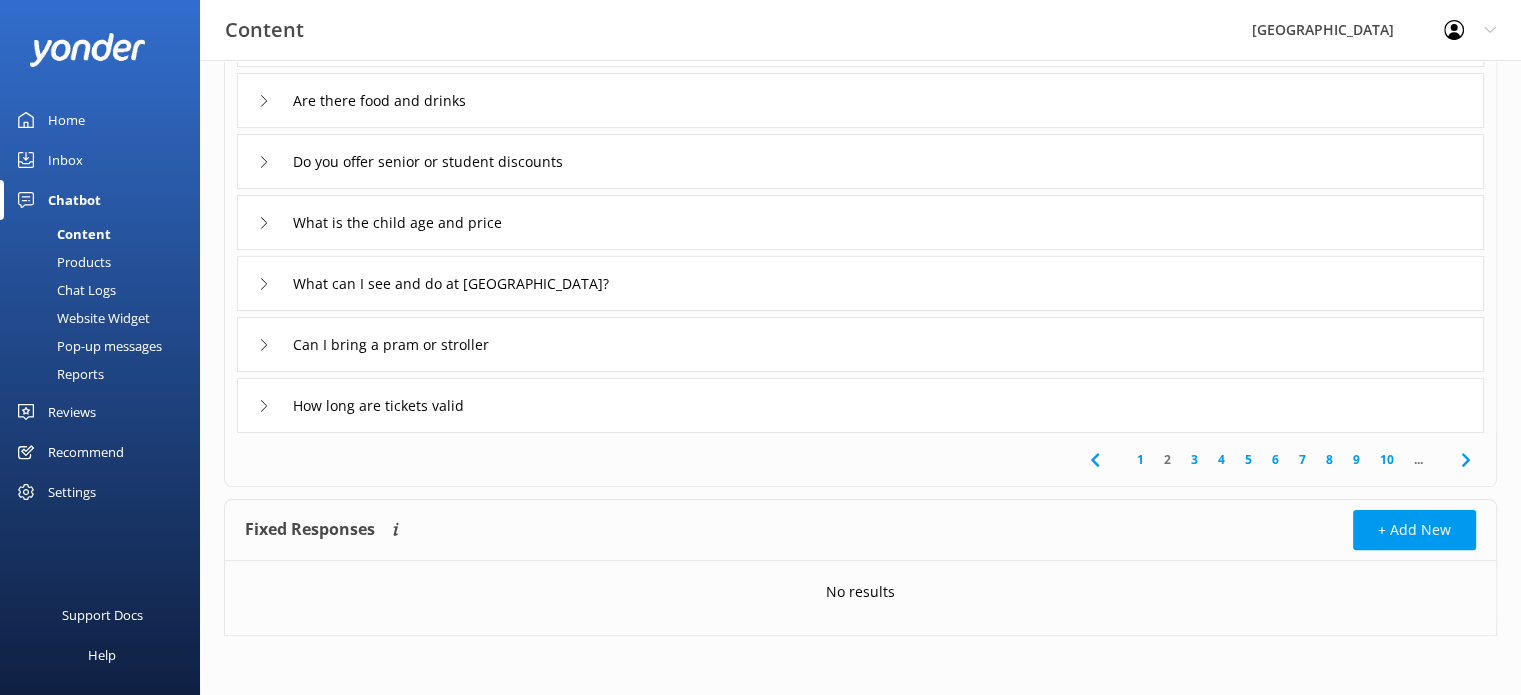 click on "1" at bounding box center [1140, 459] 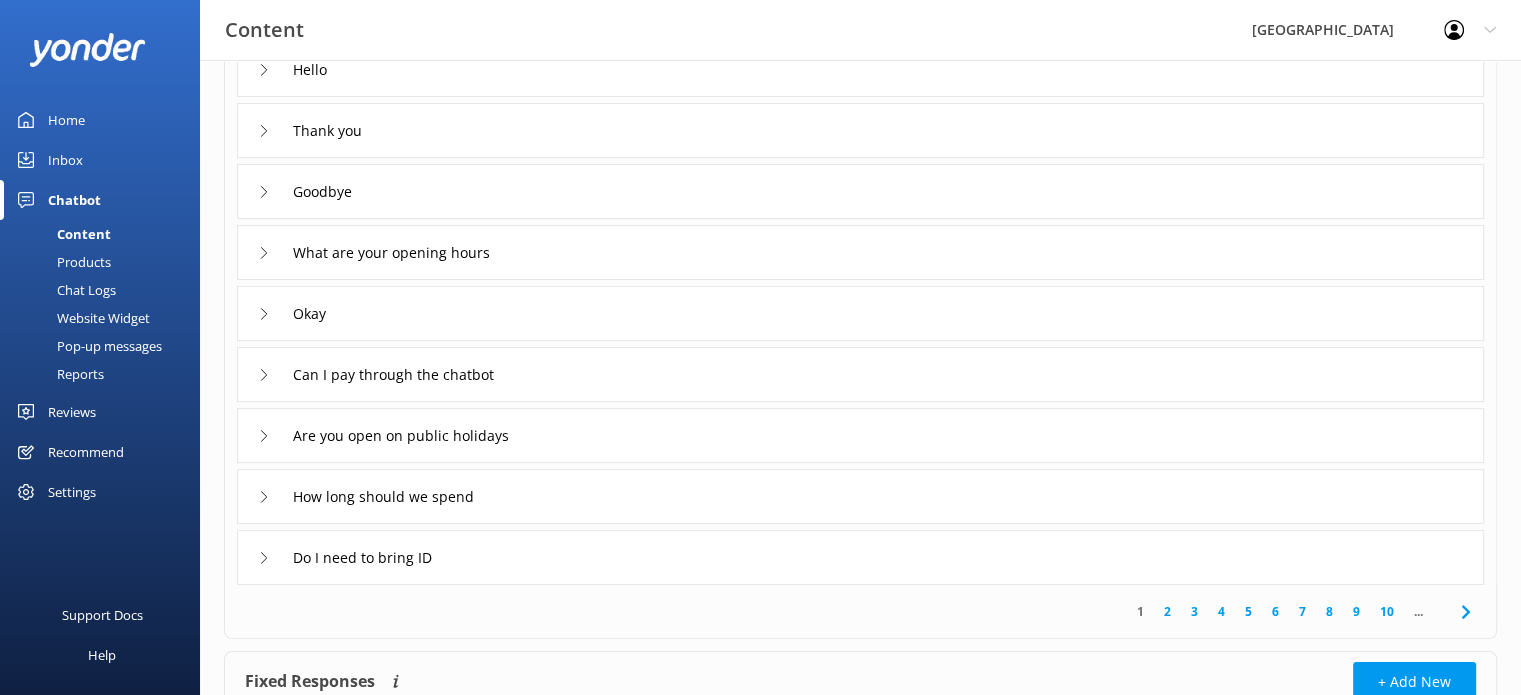 scroll, scrollTop: 259, scrollLeft: 0, axis: vertical 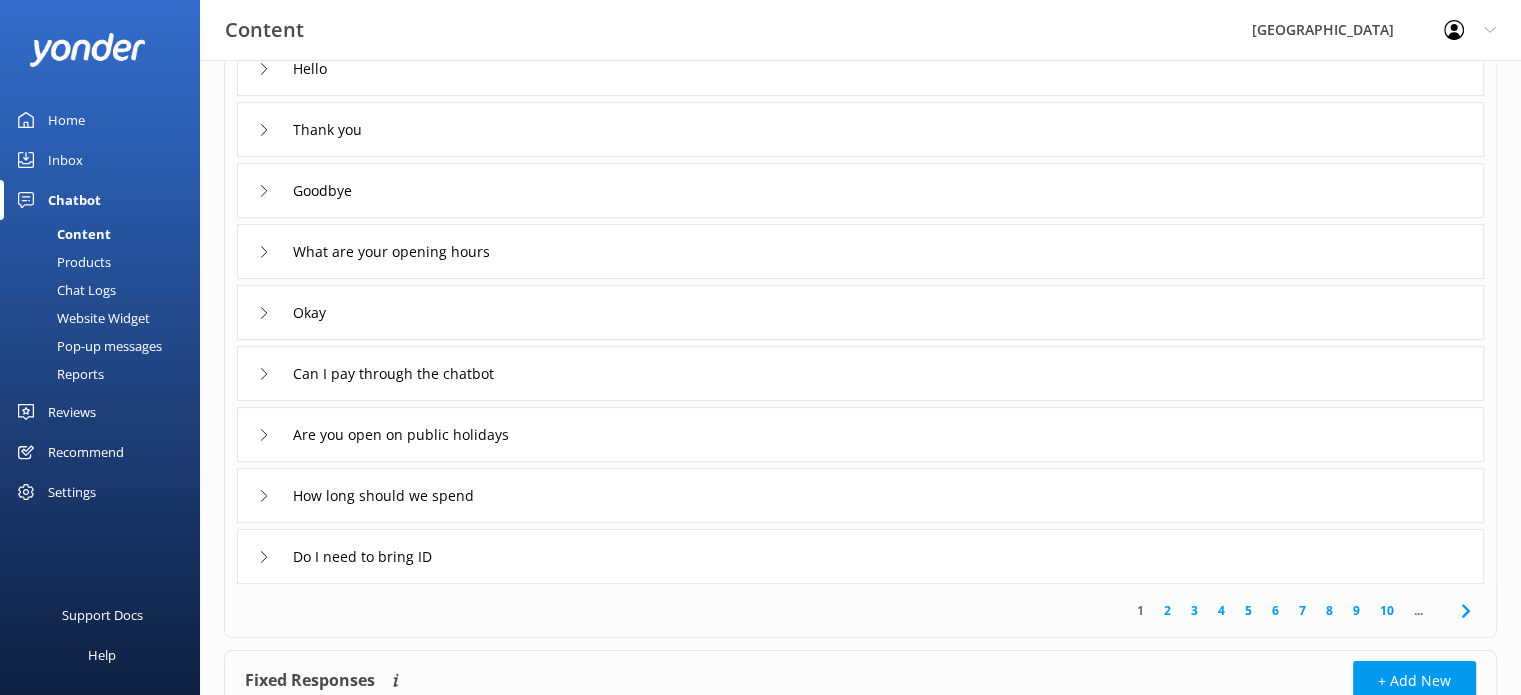 click on "10" at bounding box center [1387, 610] 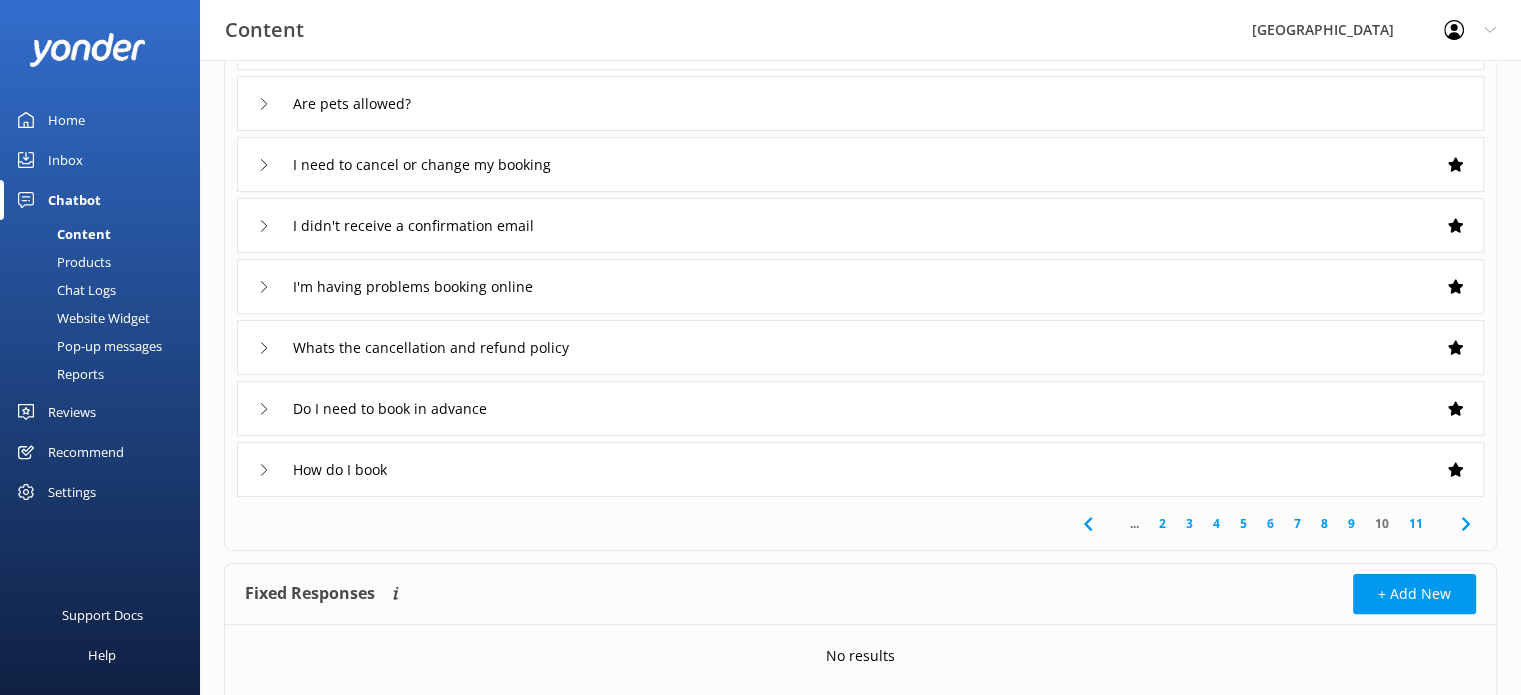 scroll, scrollTop: 348, scrollLeft: 0, axis: vertical 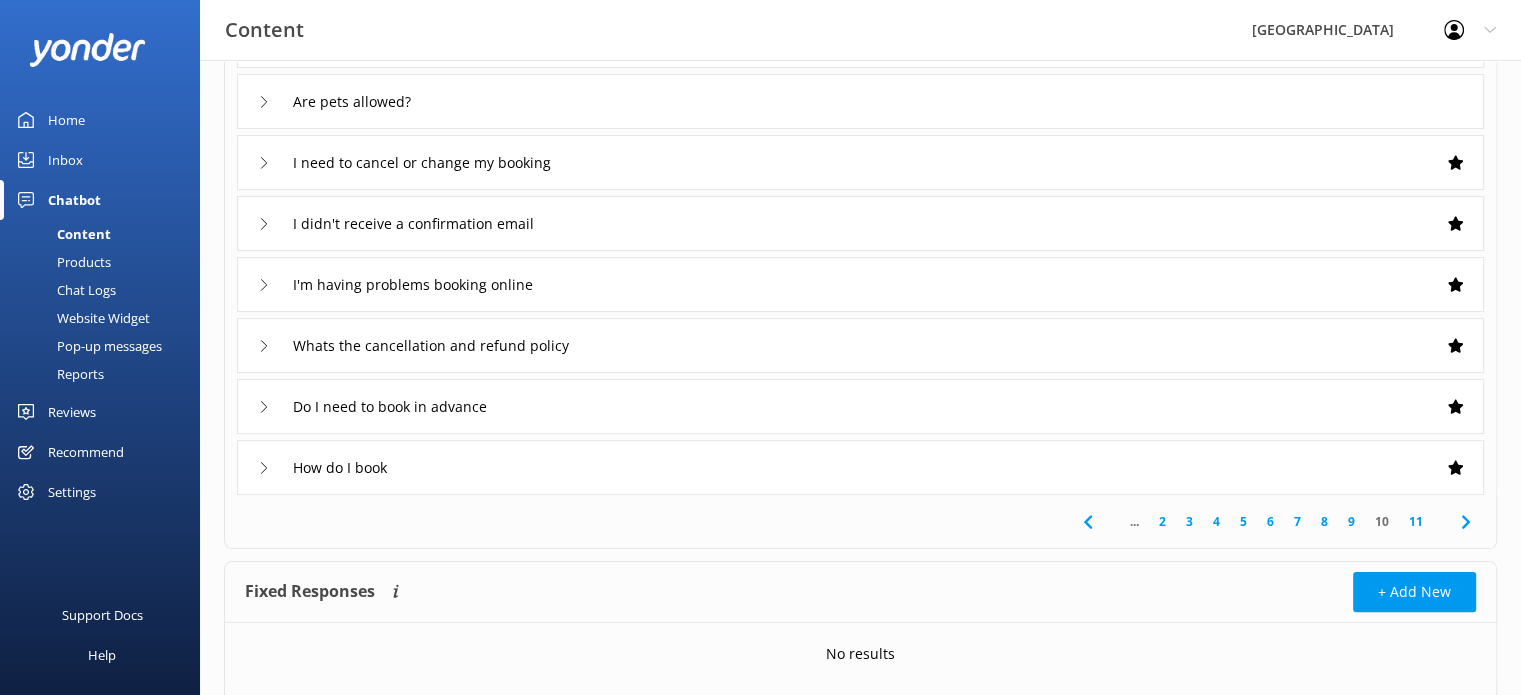 click on "11" at bounding box center [1416, 521] 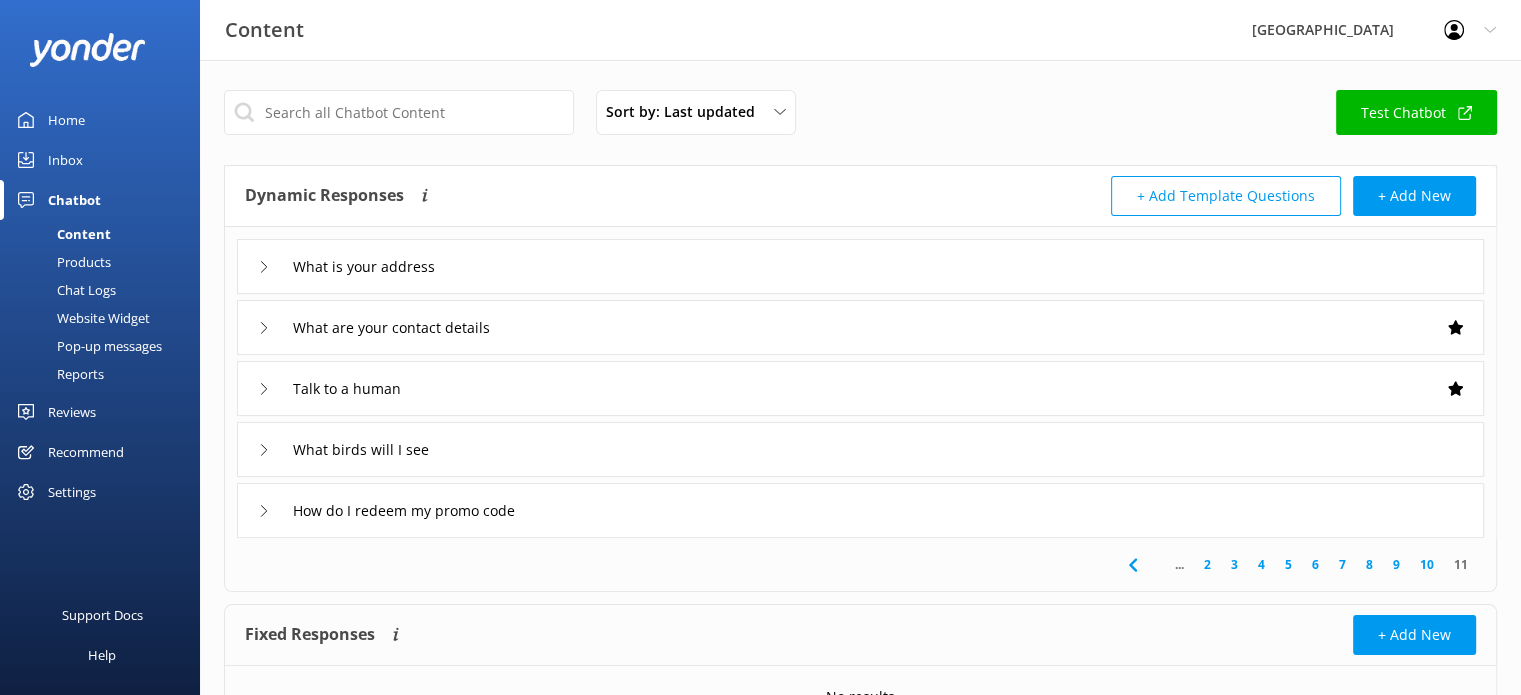 click on "Test Chatbot" at bounding box center (1416, 112) 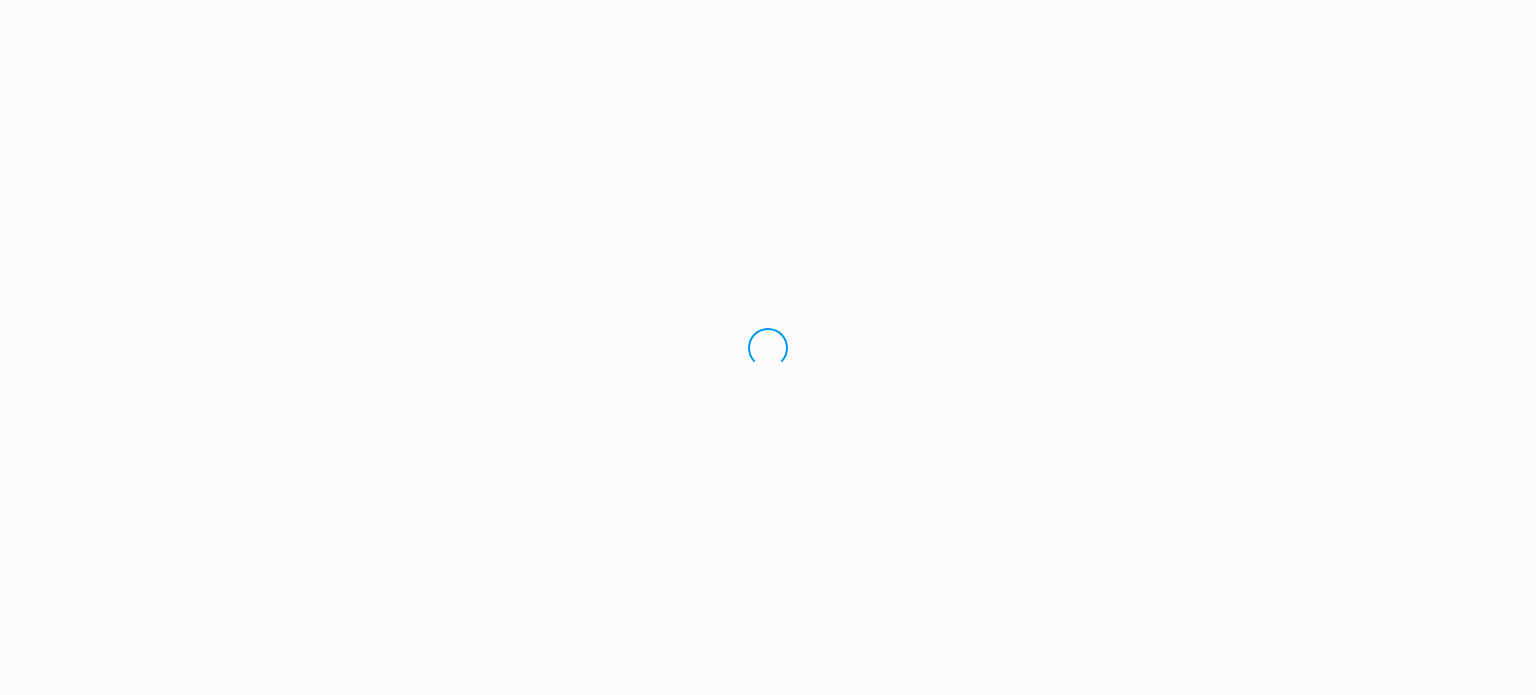 scroll, scrollTop: 0, scrollLeft: 0, axis: both 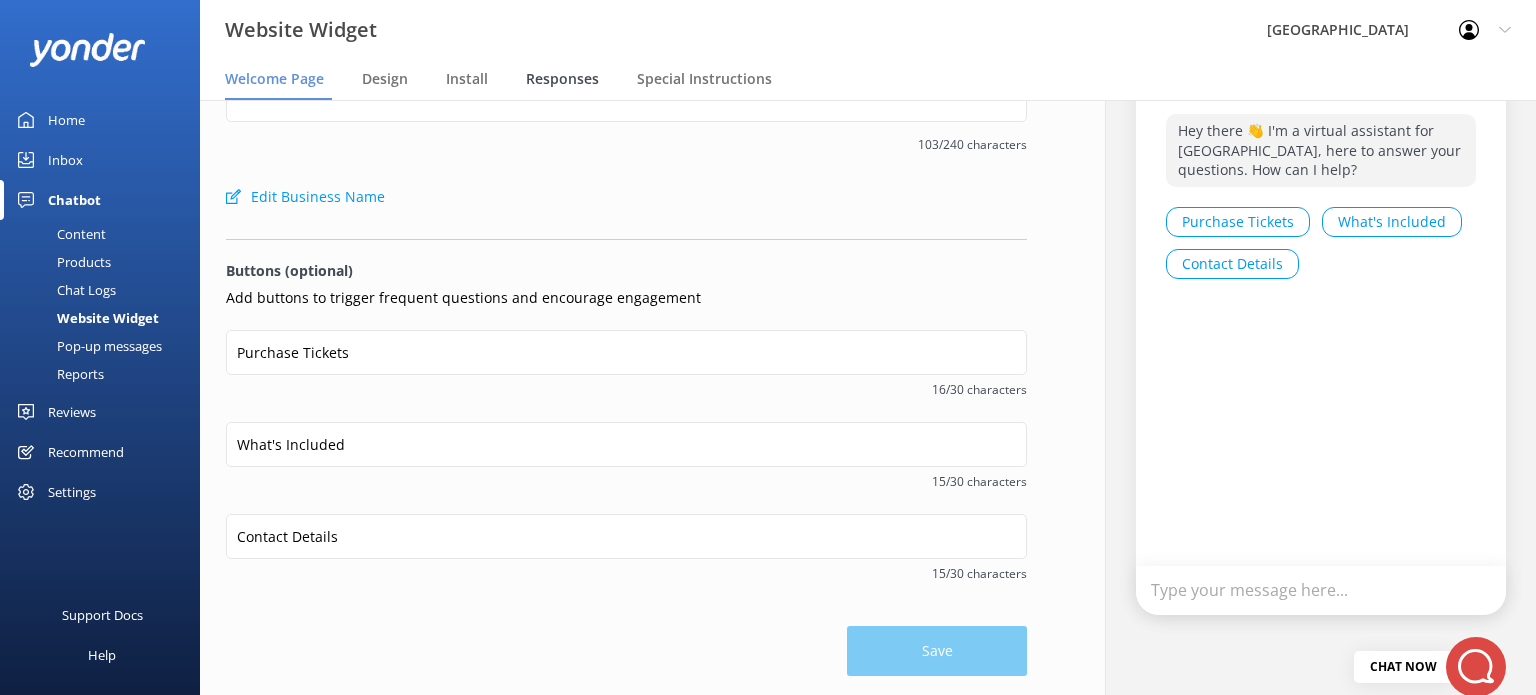 click on "Responses" at bounding box center [562, 79] 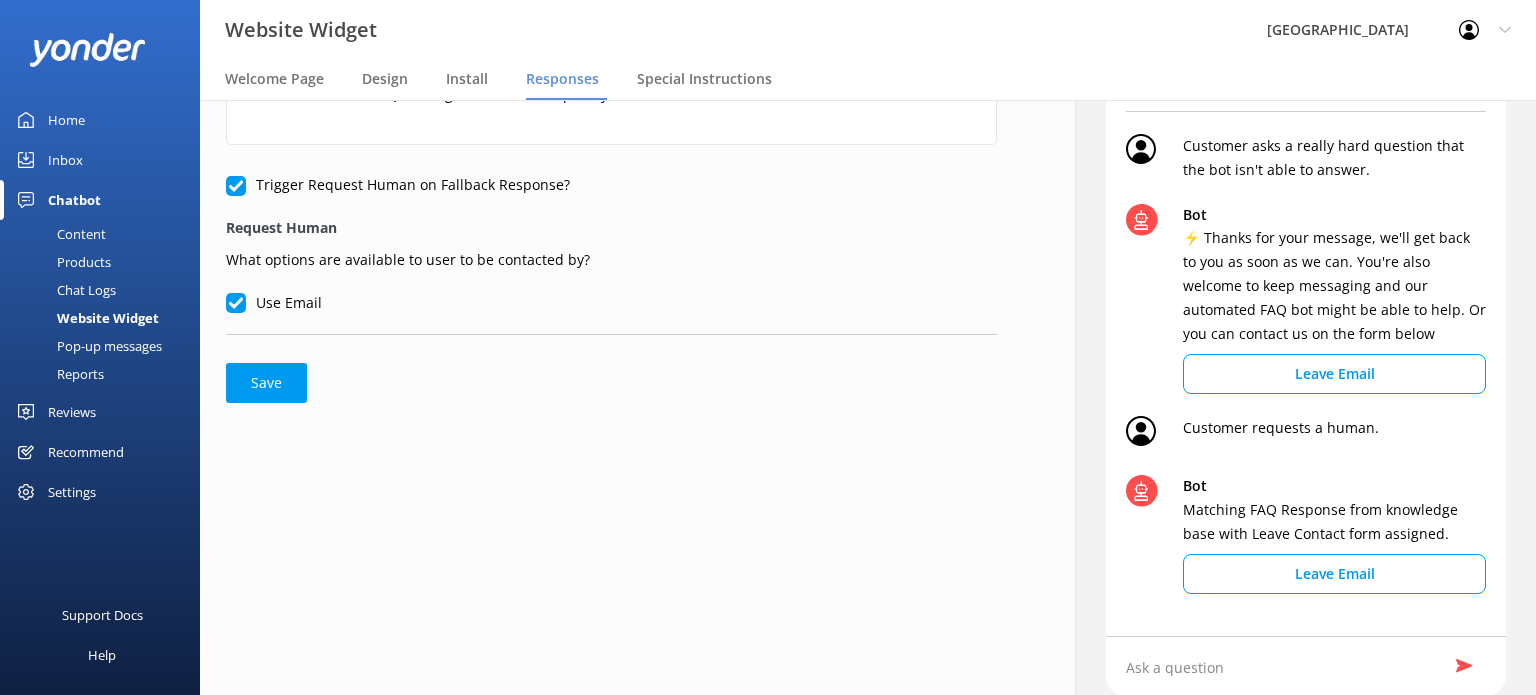 scroll, scrollTop: 0, scrollLeft: 0, axis: both 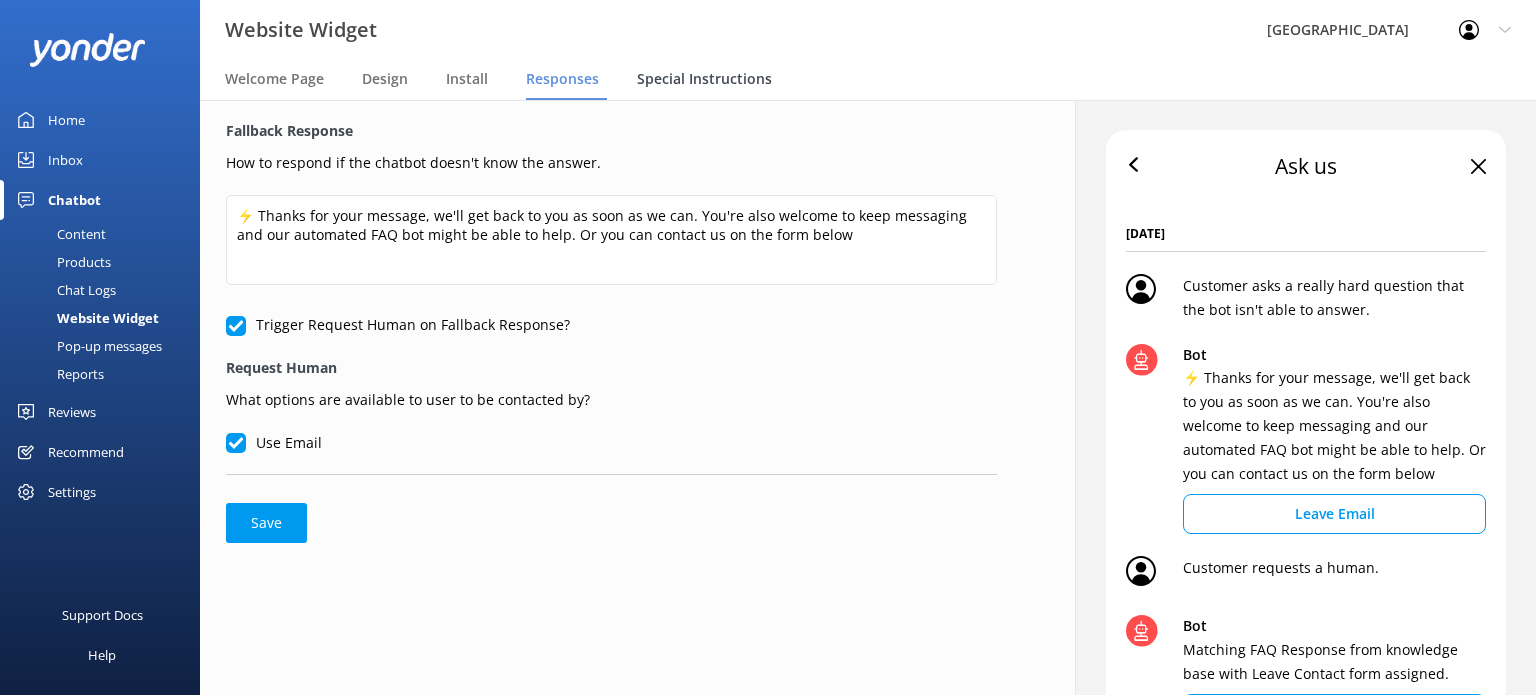 click on "Special Instructions" at bounding box center [704, 79] 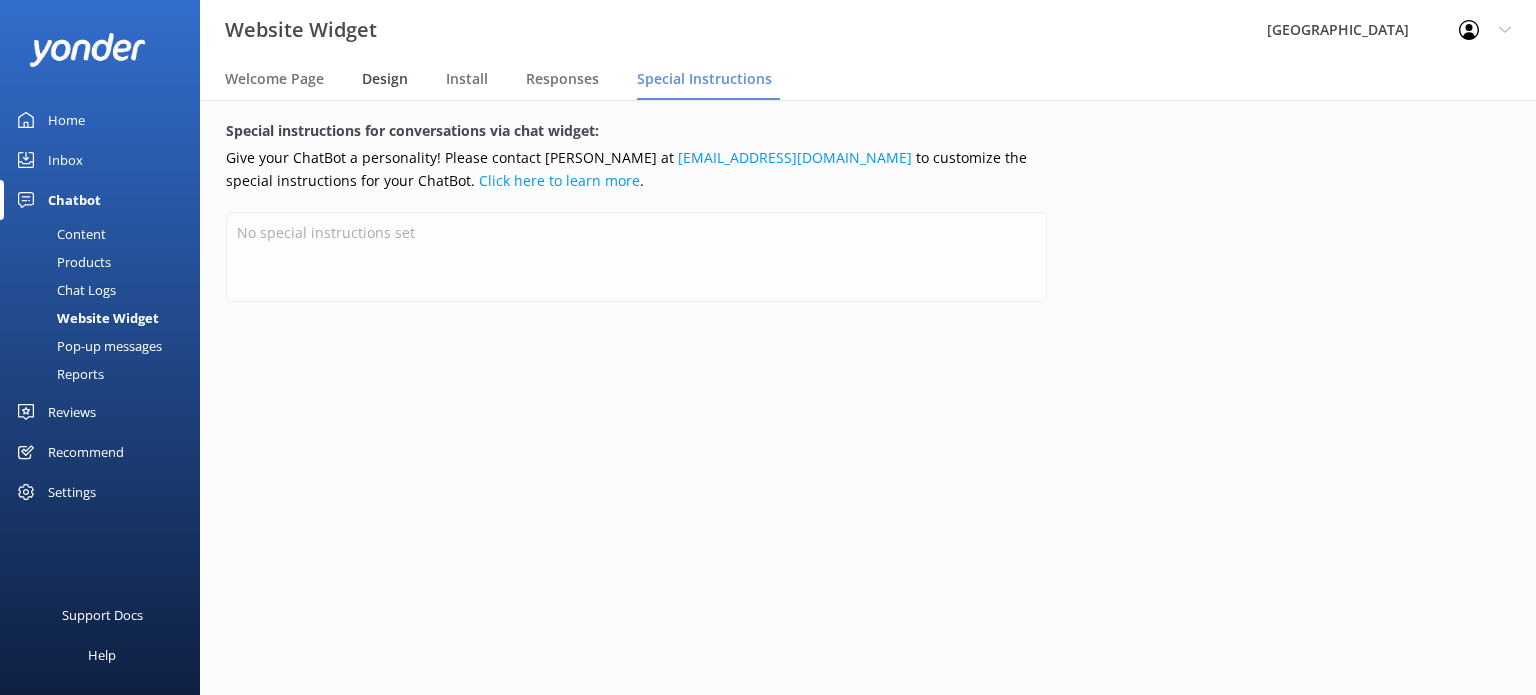 click on "Design" at bounding box center [385, 79] 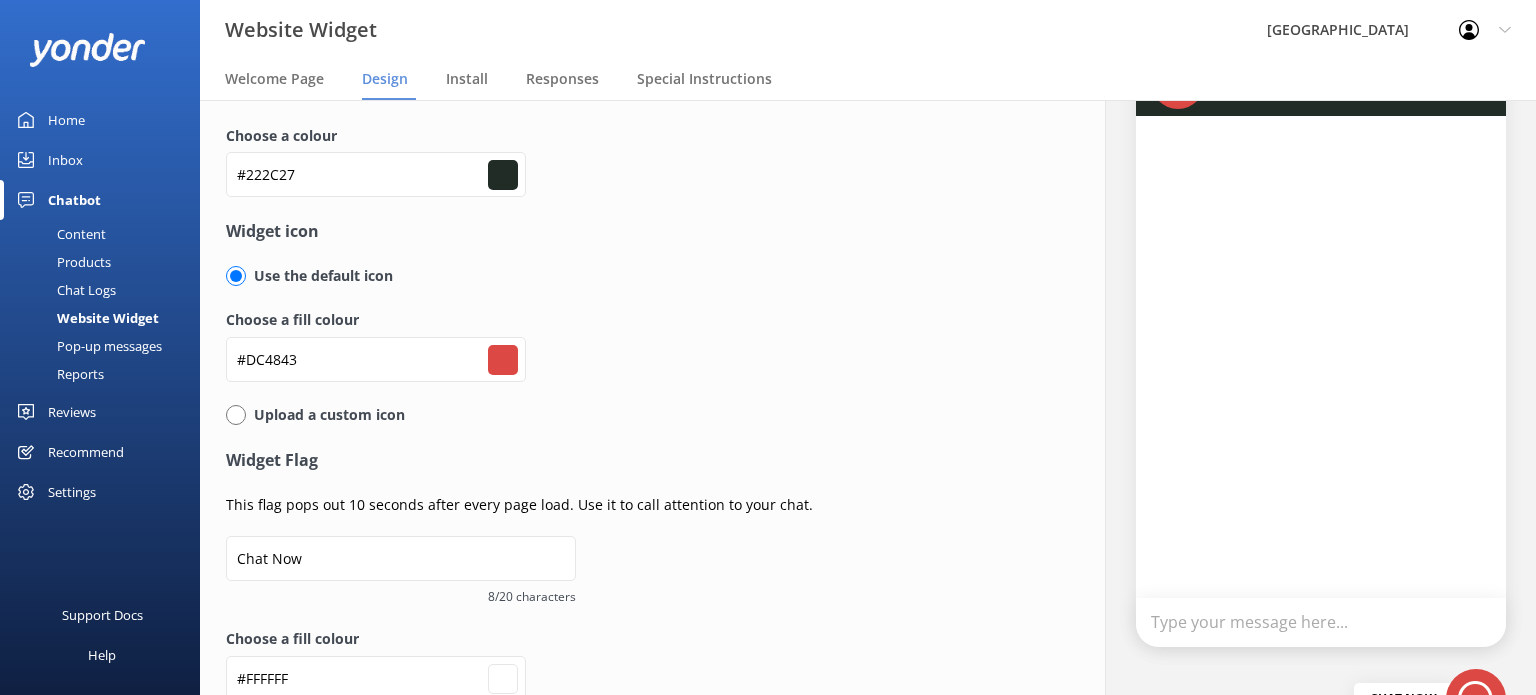 scroll, scrollTop: 0, scrollLeft: 0, axis: both 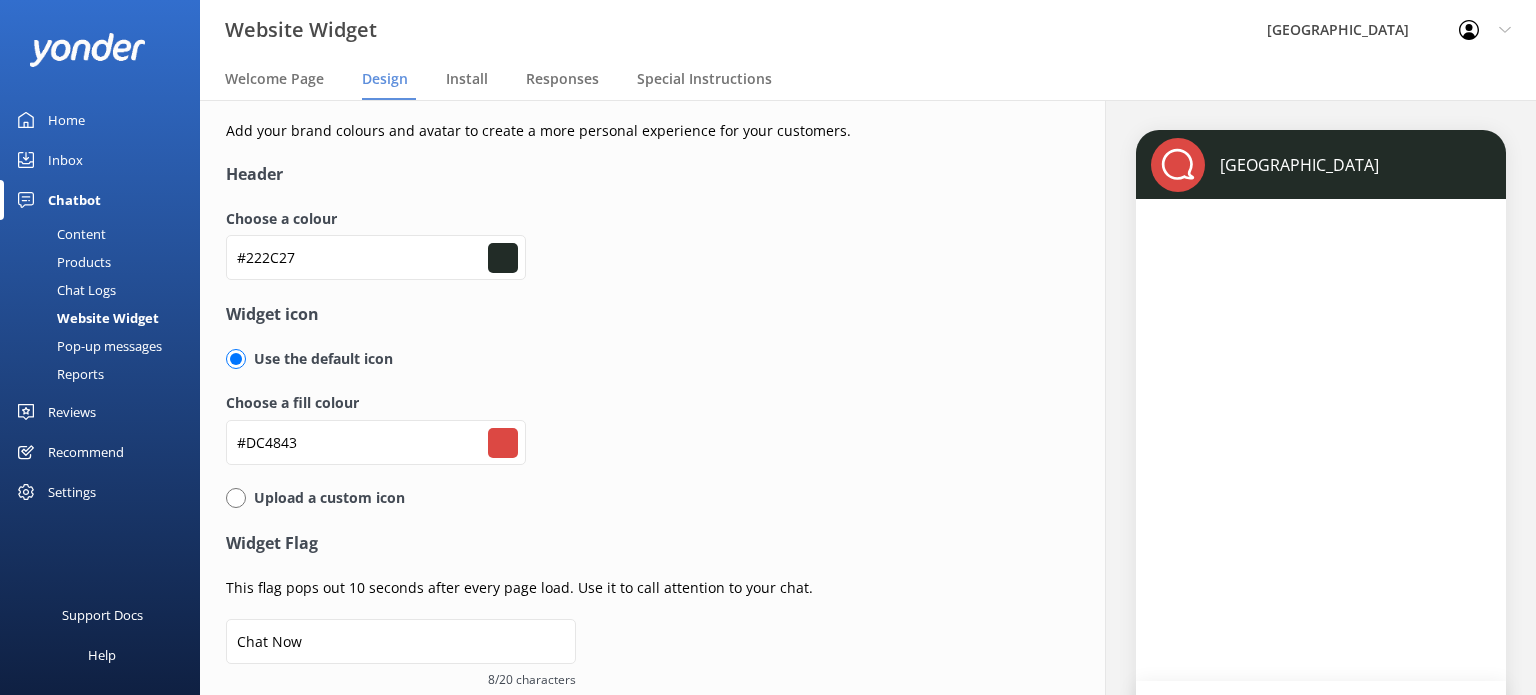 type on "#222c27" 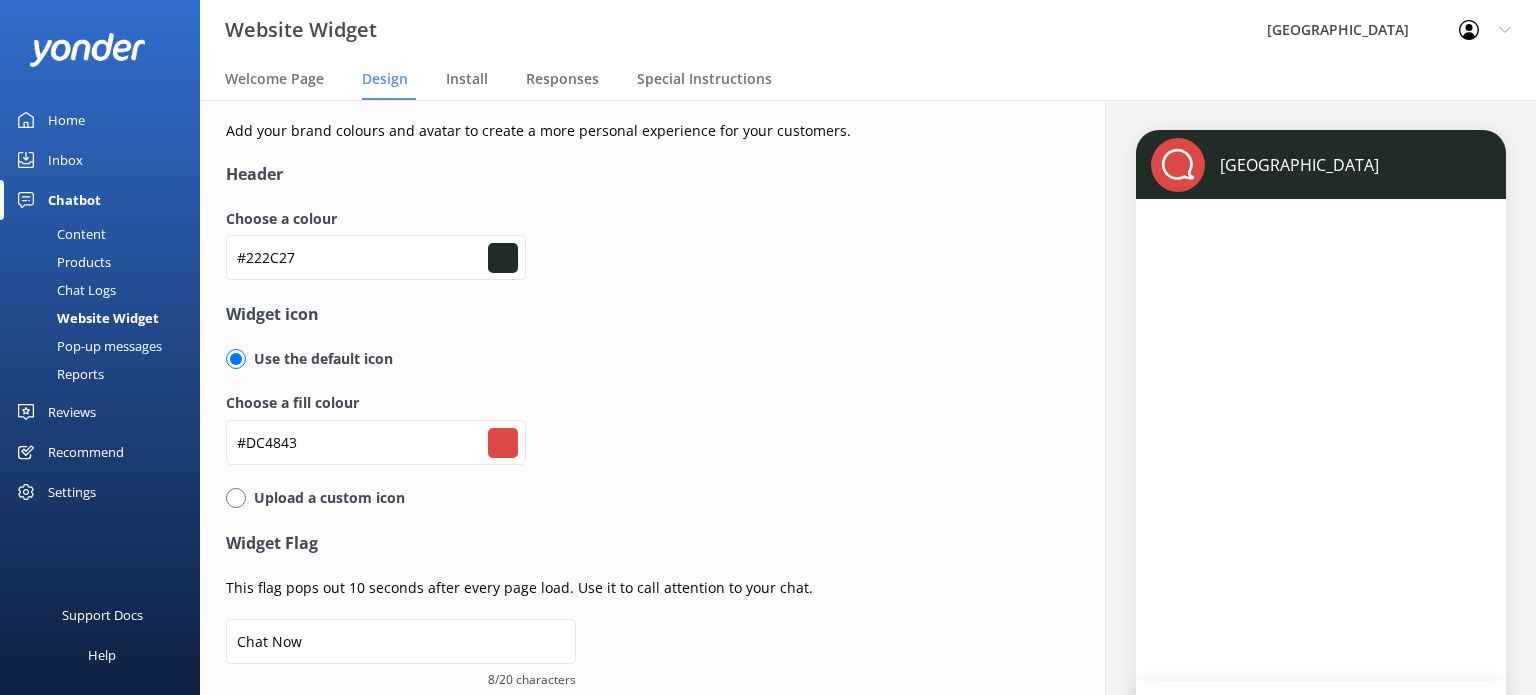 type on "#dc4843" 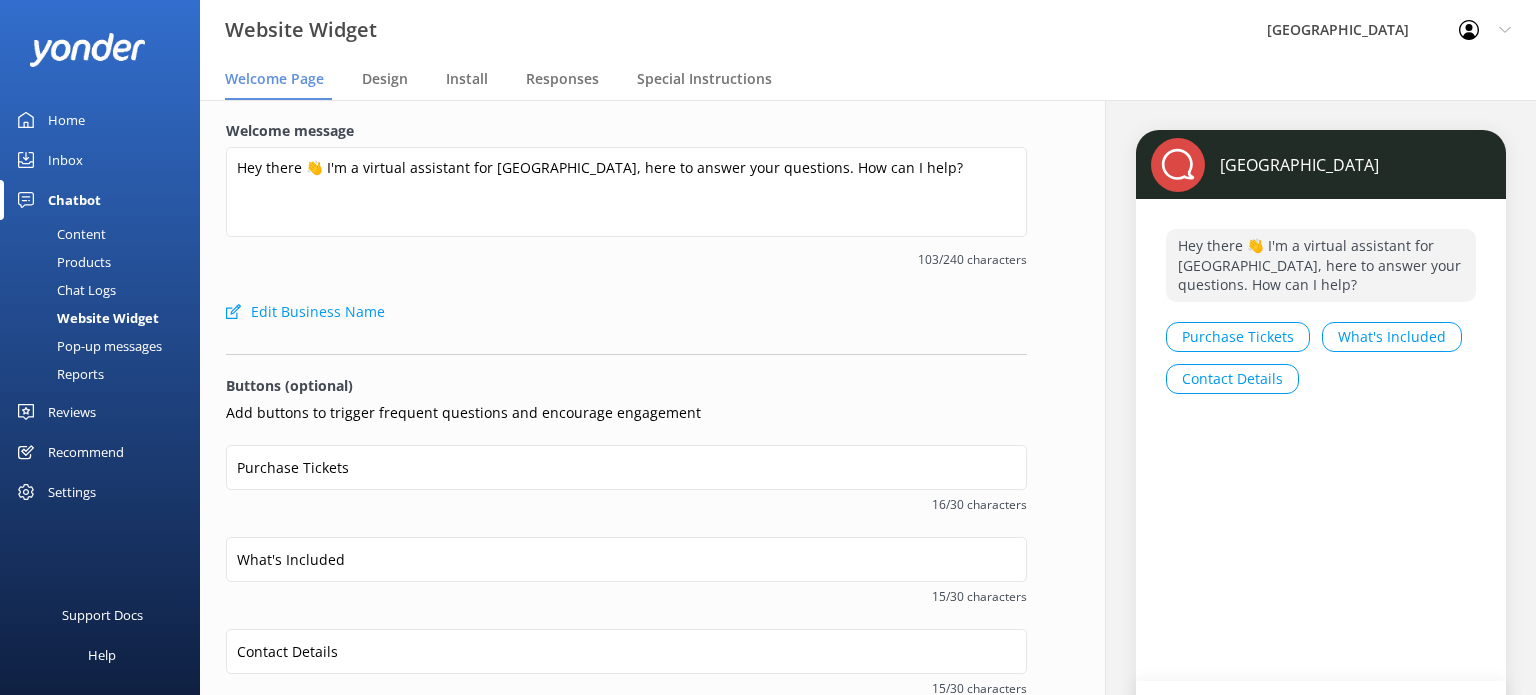 scroll, scrollTop: 0, scrollLeft: 0, axis: both 